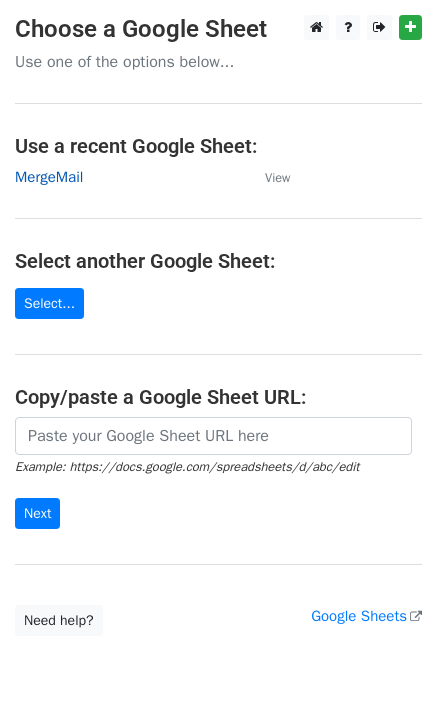 scroll, scrollTop: 0, scrollLeft: 0, axis: both 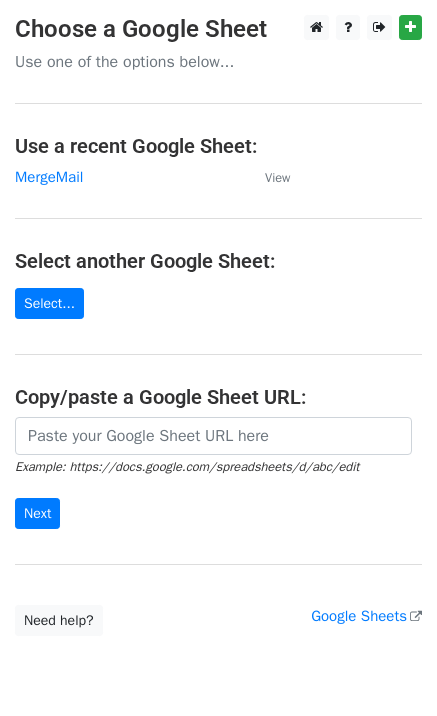 click on "MergeMail" at bounding box center [130, 177] 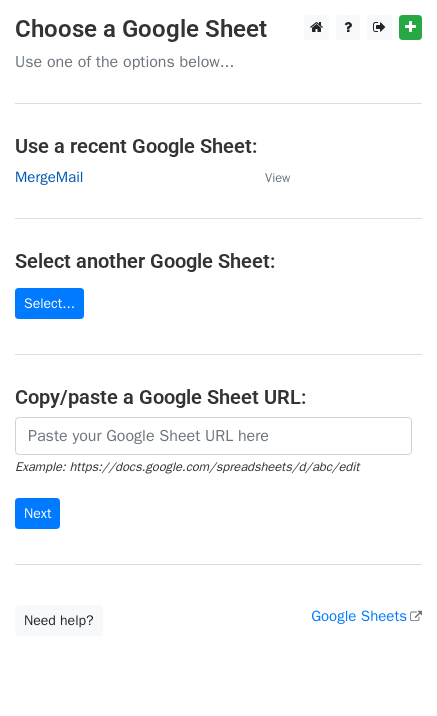 click on "MergeMail" at bounding box center (49, 177) 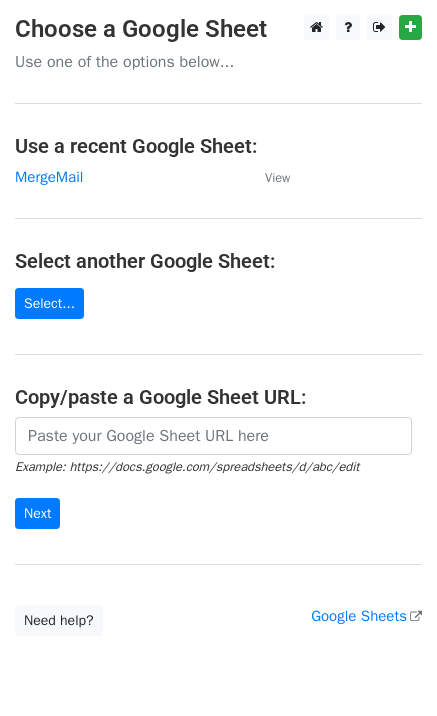 scroll, scrollTop: 0, scrollLeft: 0, axis: both 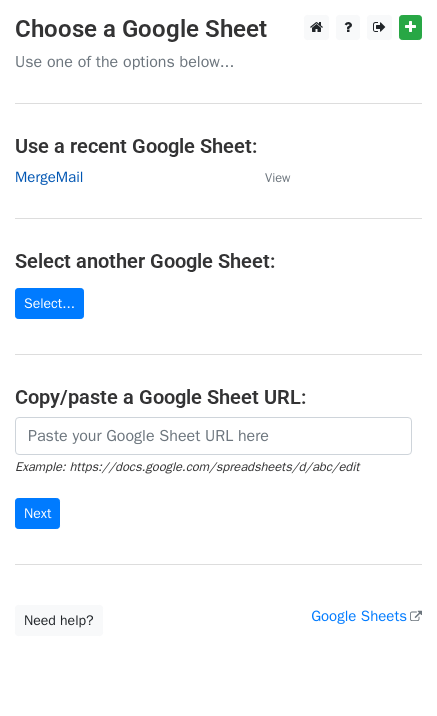 click on "MergeMail" at bounding box center [49, 177] 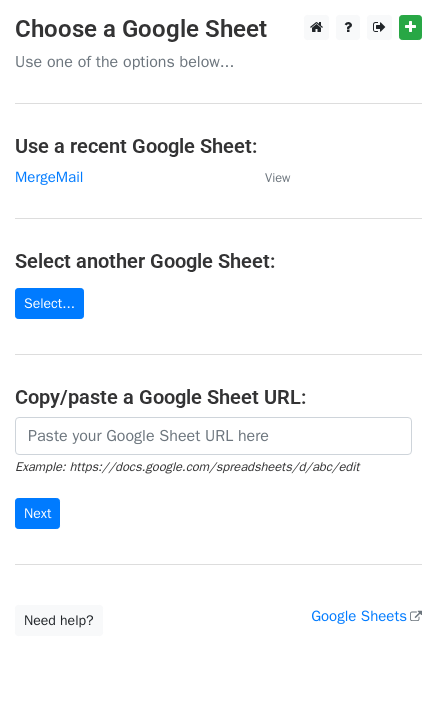 scroll, scrollTop: 0, scrollLeft: 0, axis: both 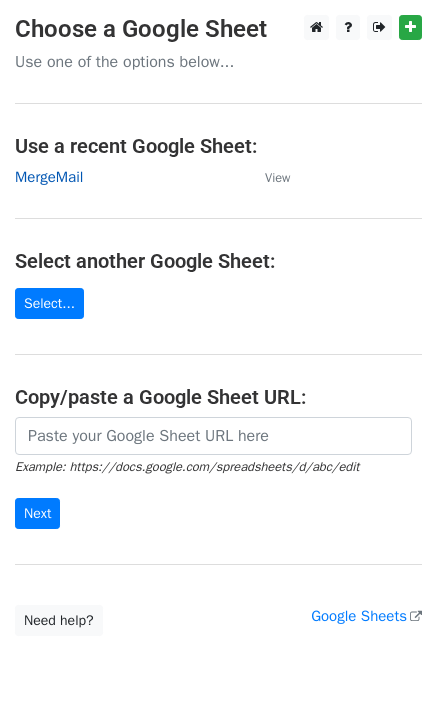 click on "MergeMail" at bounding box center (49, 177) 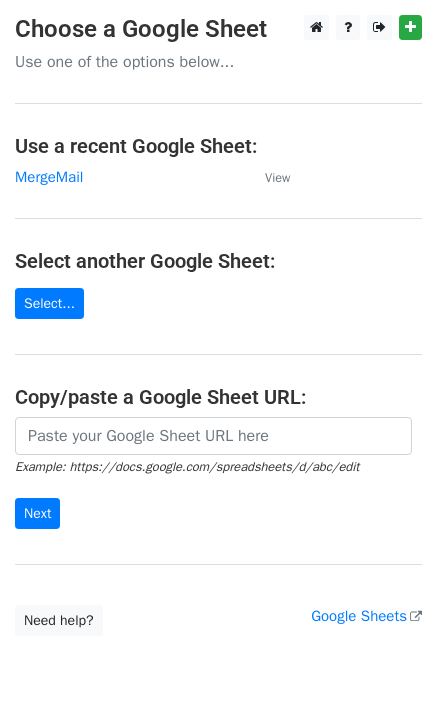 click on "MergeMail" at bounding box center [130, 177] 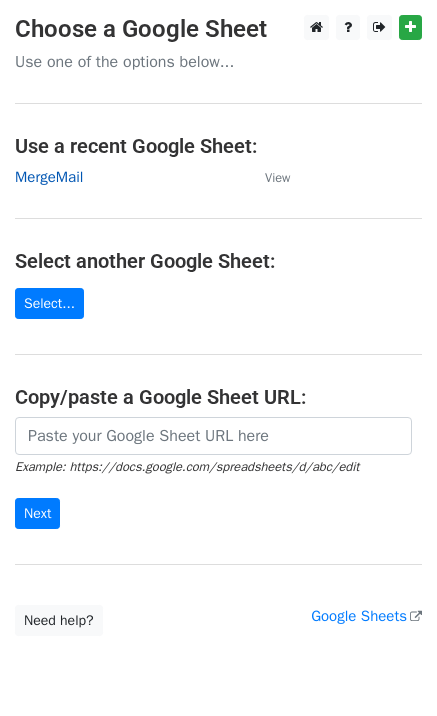 click on "MergeMail" at bounding box center [49, 177] 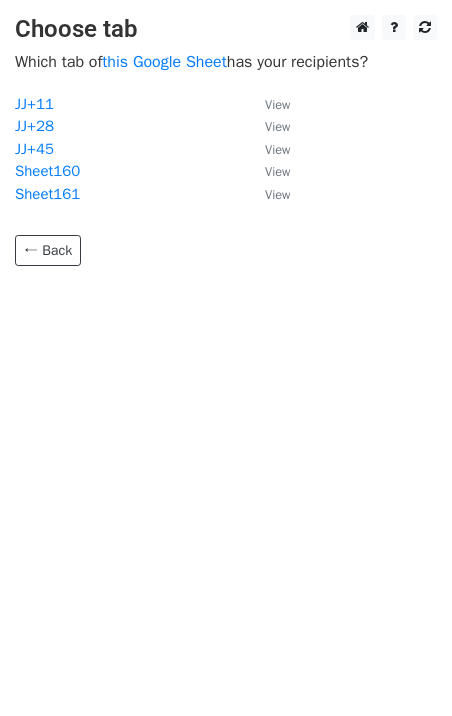 scroll, scrollTop: 0, scrollLeft: 0, axis: both 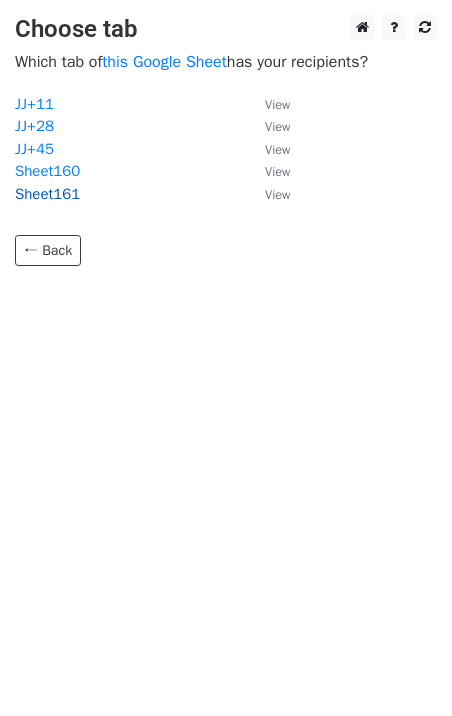 click on "Sheet161" at bounding box center [47, 194] 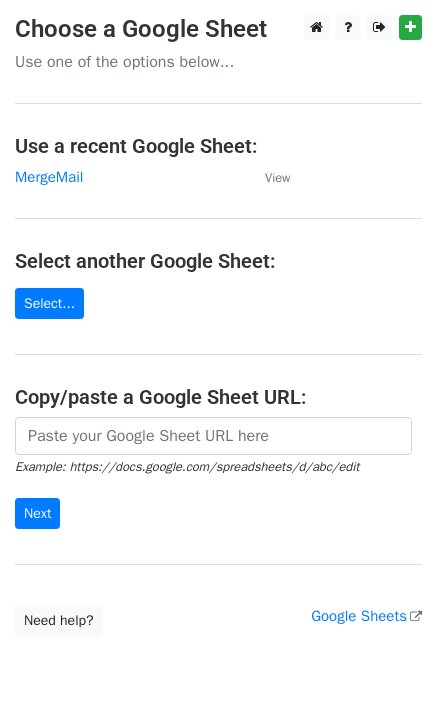 scroll, scrollTop: 0, scrollLeft: 0, axis: both 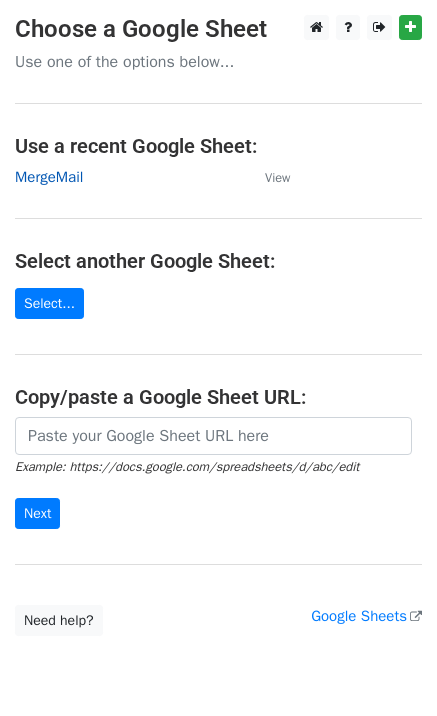 click on "MergeMail" at bounding box center (49, 177) 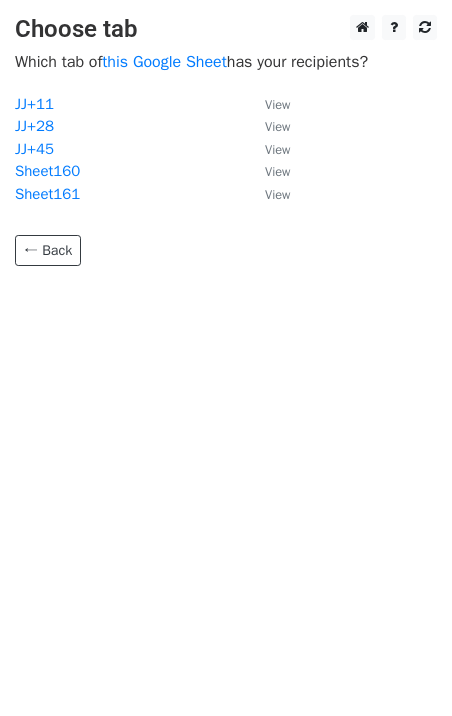 scroll, scrollTop: 0, scrollLeft: 0, axis: both 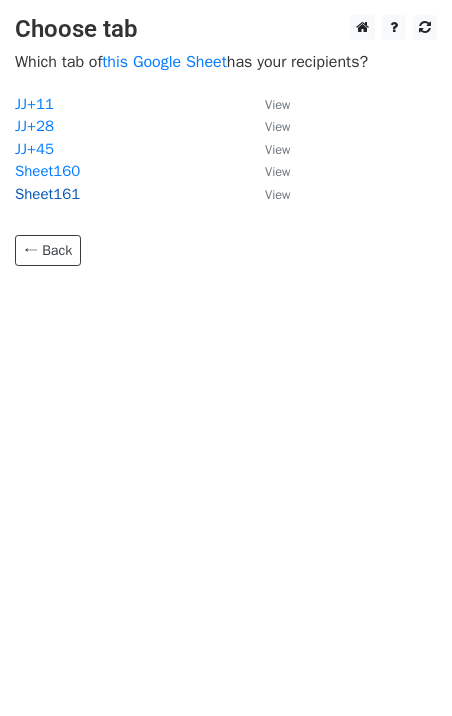 click on "Sheet161" at bounding box center (47, 194) 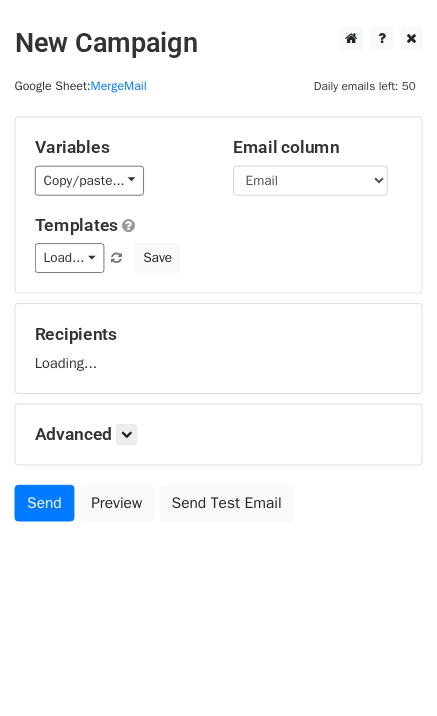 scroll, scrollTop: 0, scrollLeft: 0, axis: both 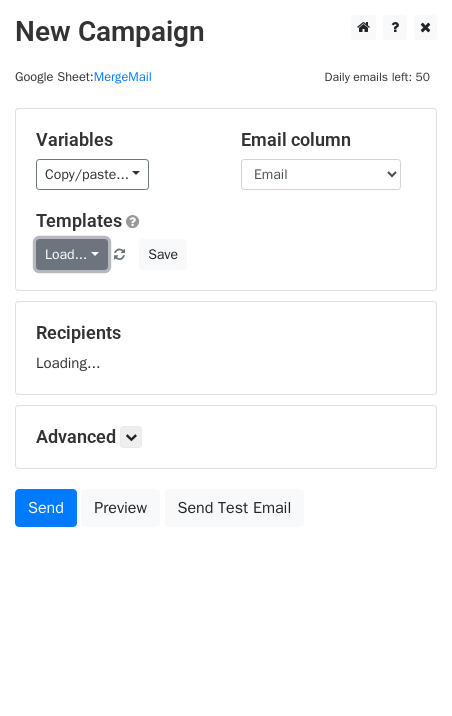 click on "Load..." at bounding box center (72, 254) 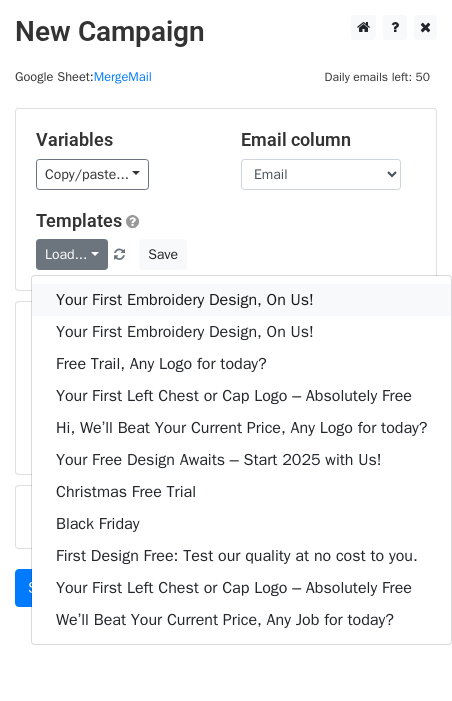 click on "Your First Embroidery Design, On Us!" at bounding box center [241, 300] 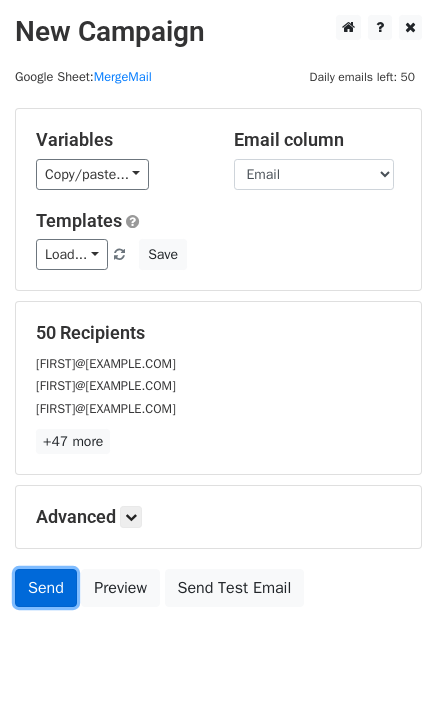 click on "Send" at bounding box center (46, 588) 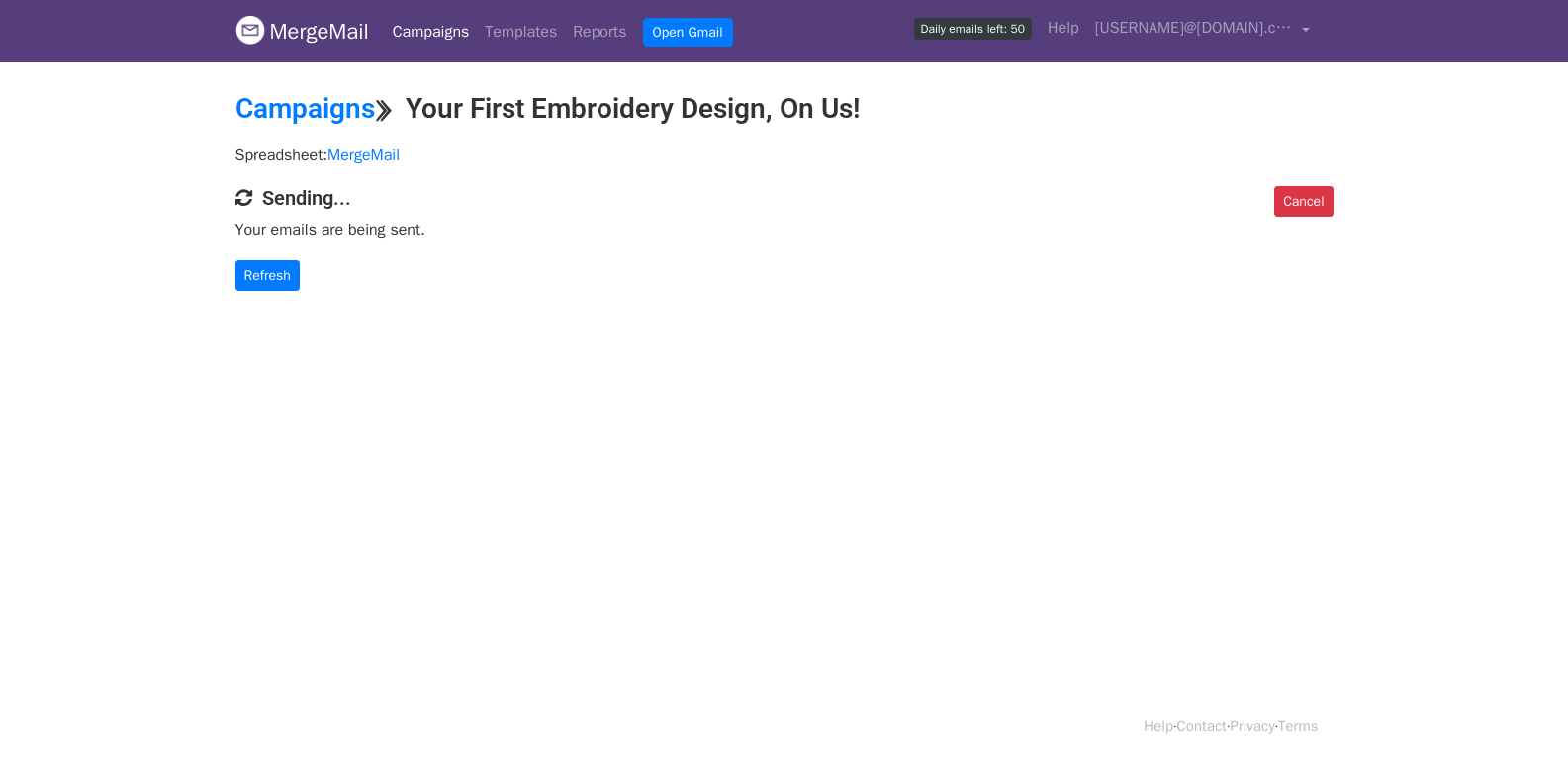scroll, scrollTop: 0, scrollLeft: 0, axis: both 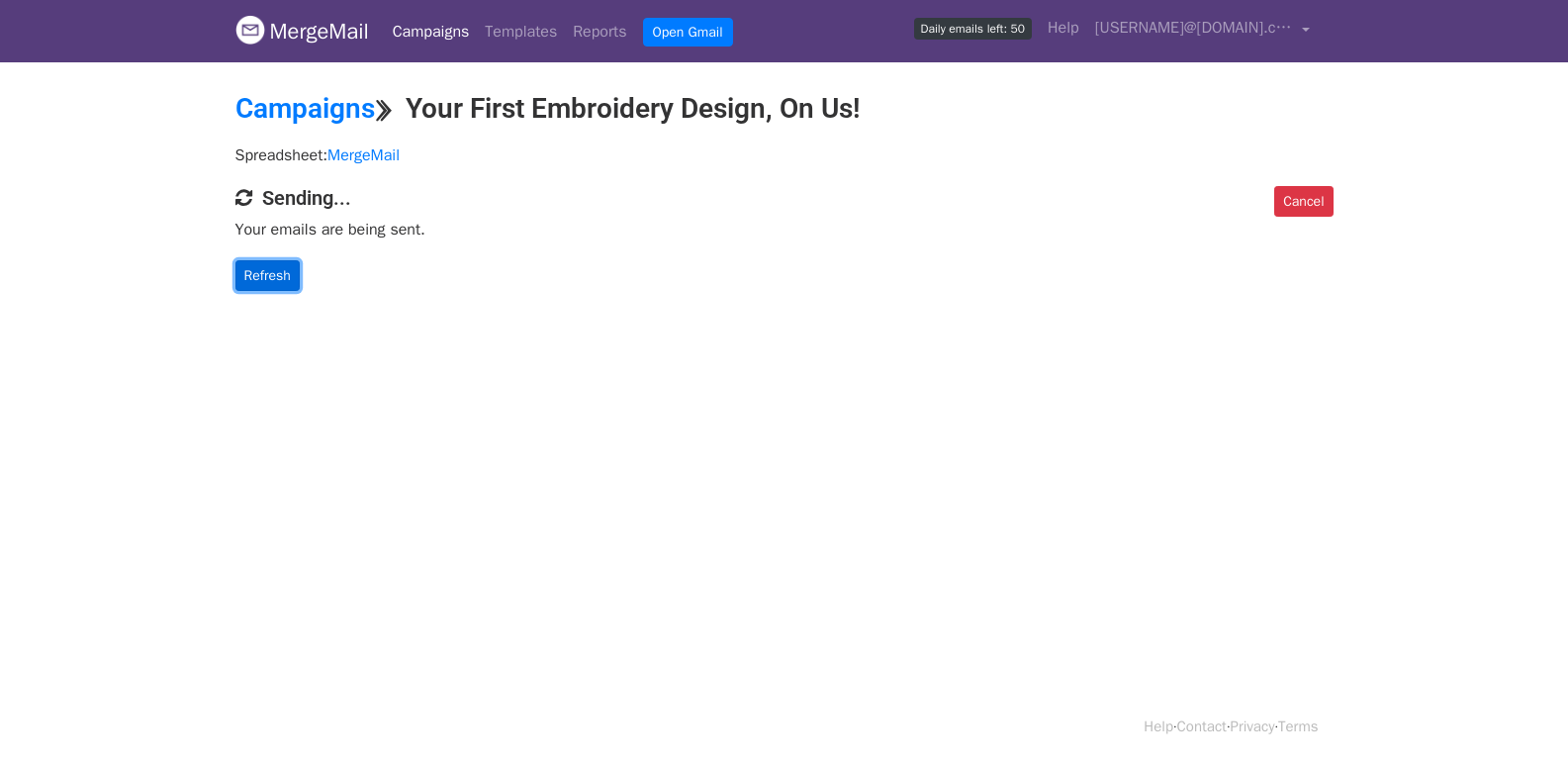 click on "Refresh" at bounding box center (267, 275) 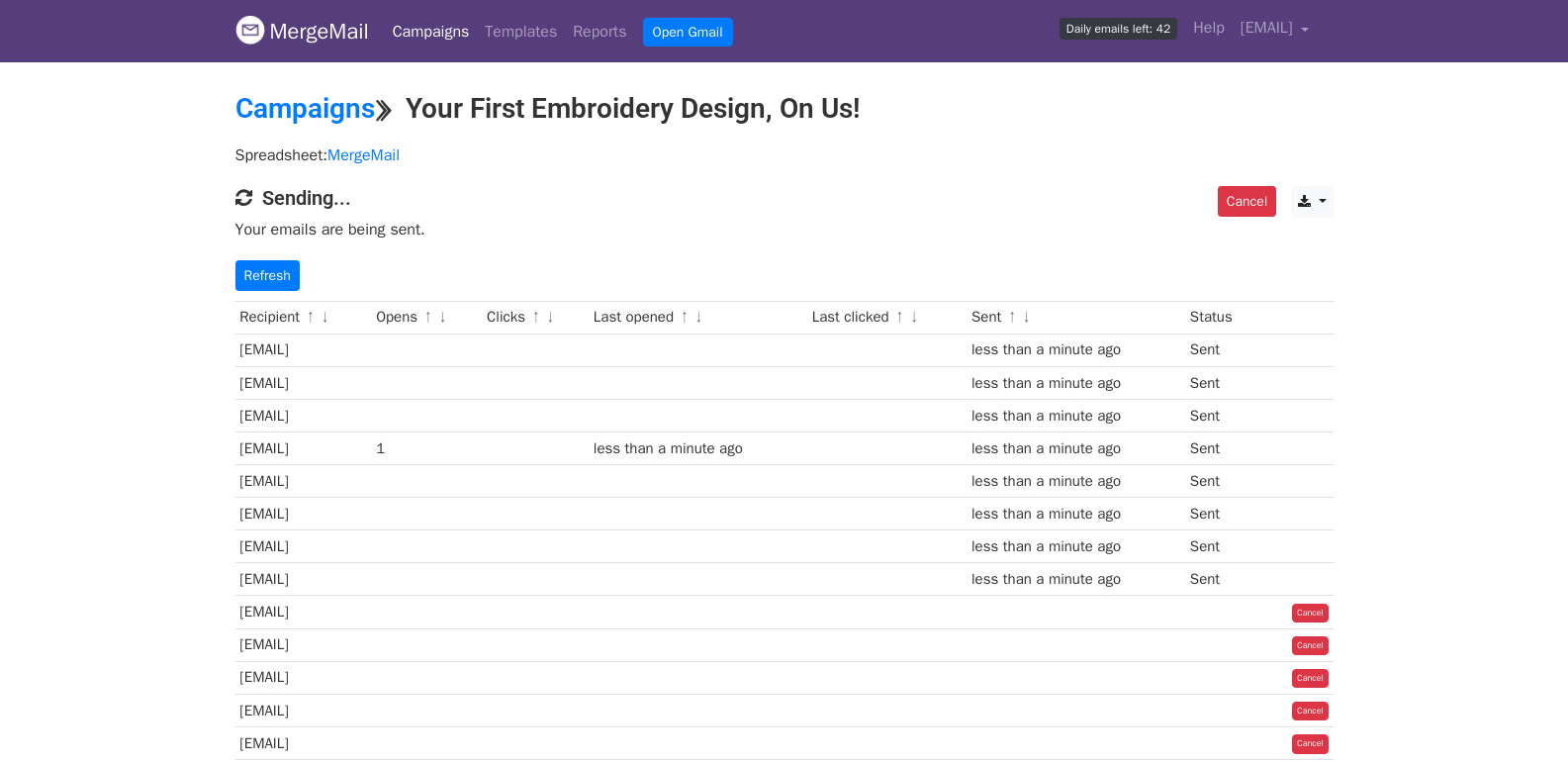 scroll, scrollTop: 0, scrollLeft: 0, axis: both 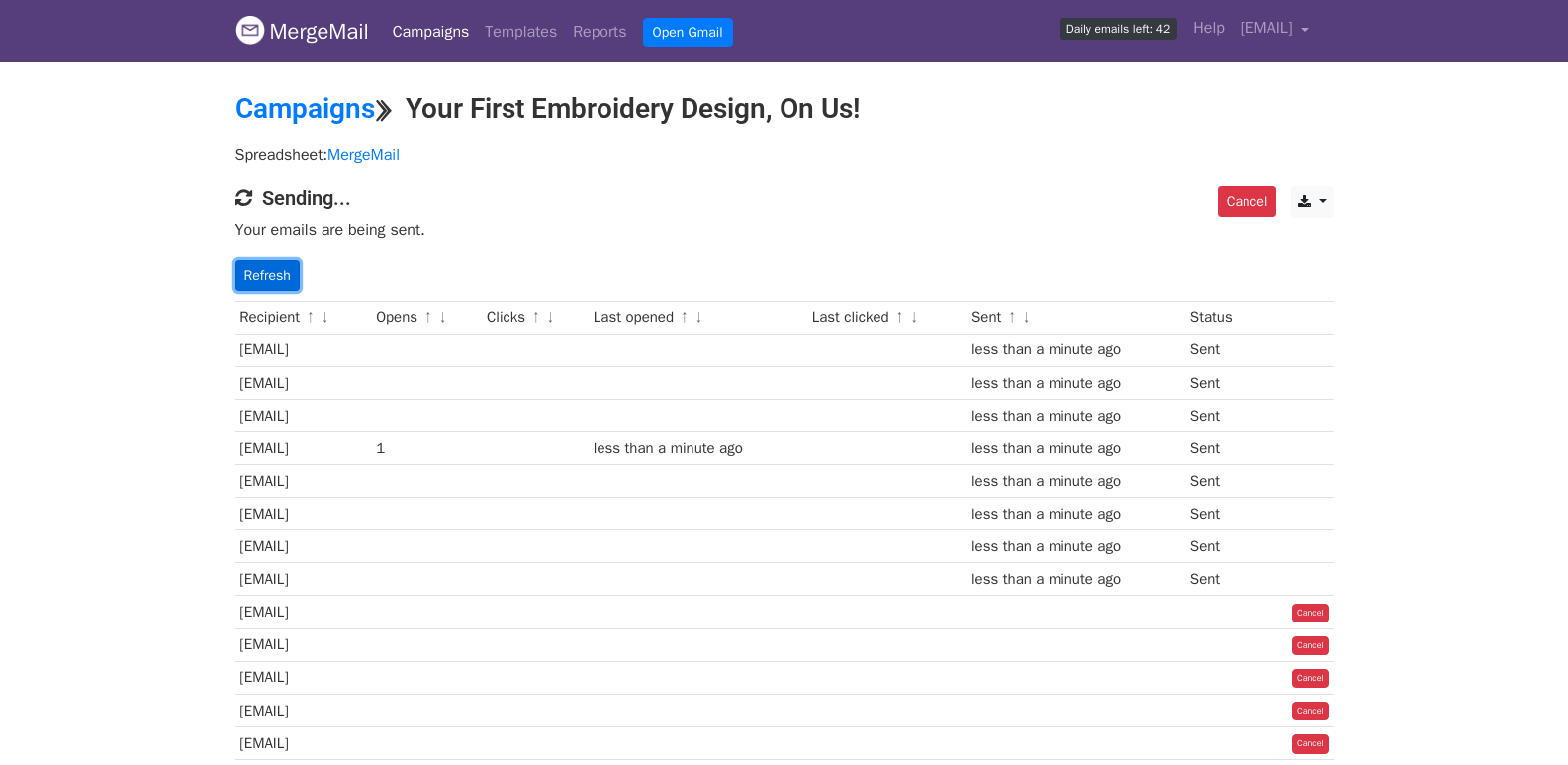 click on "Refresh" at bounding box center [267, 275] 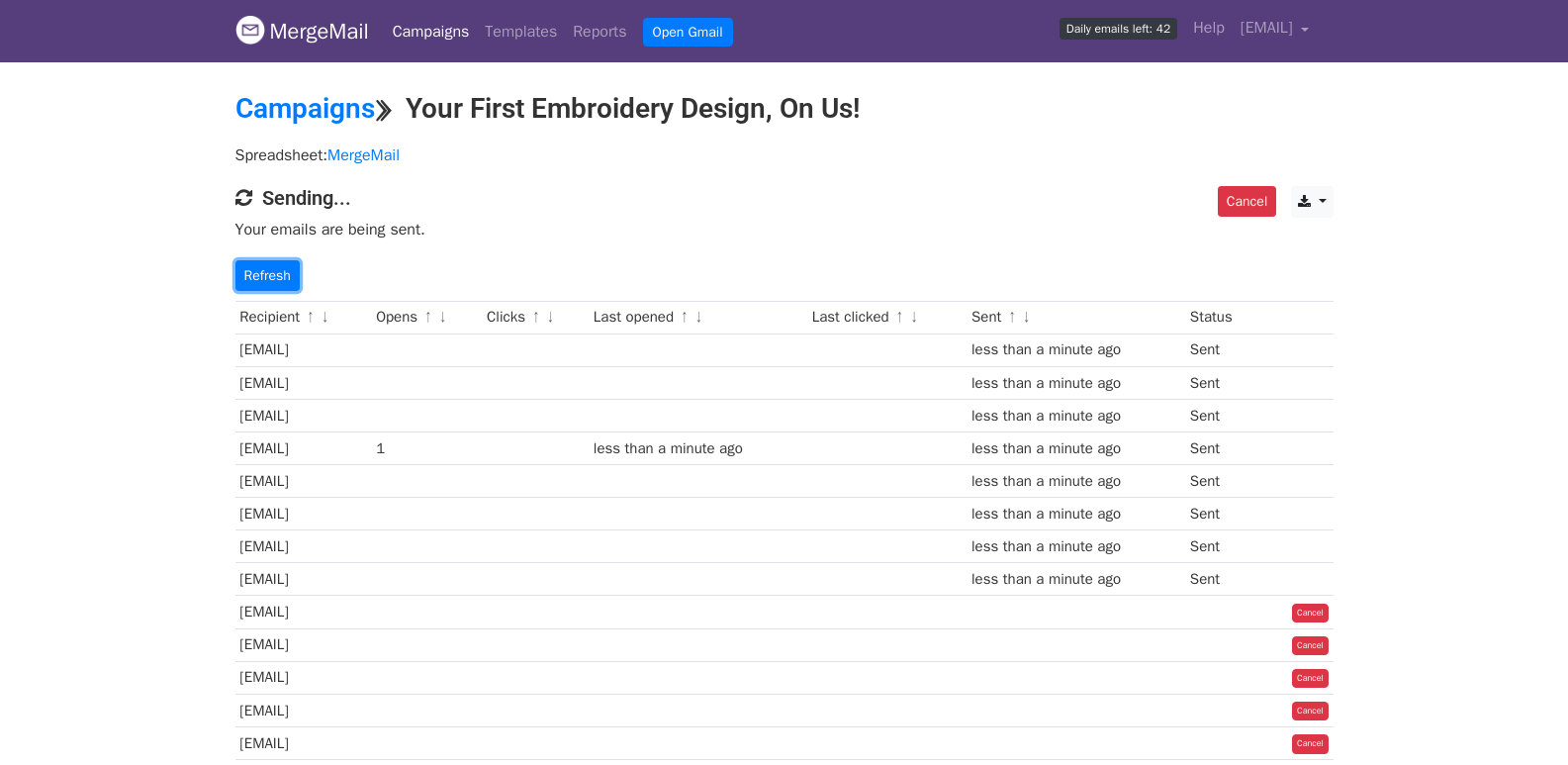scroll, scrollTop: 1402, scrollLeft: 0, axis: vertical 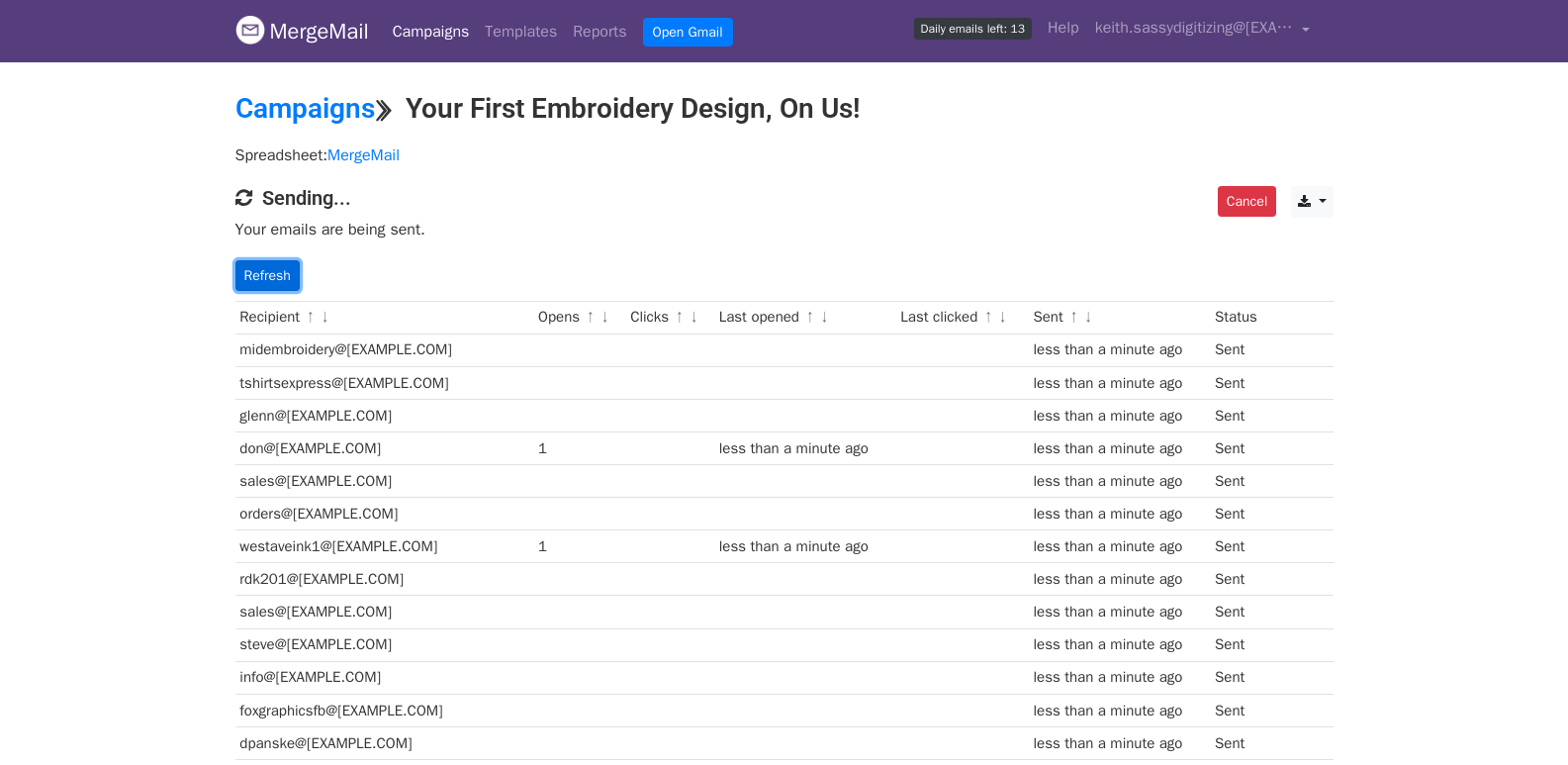 click on "Refresh" at bounding box center [267, 275] 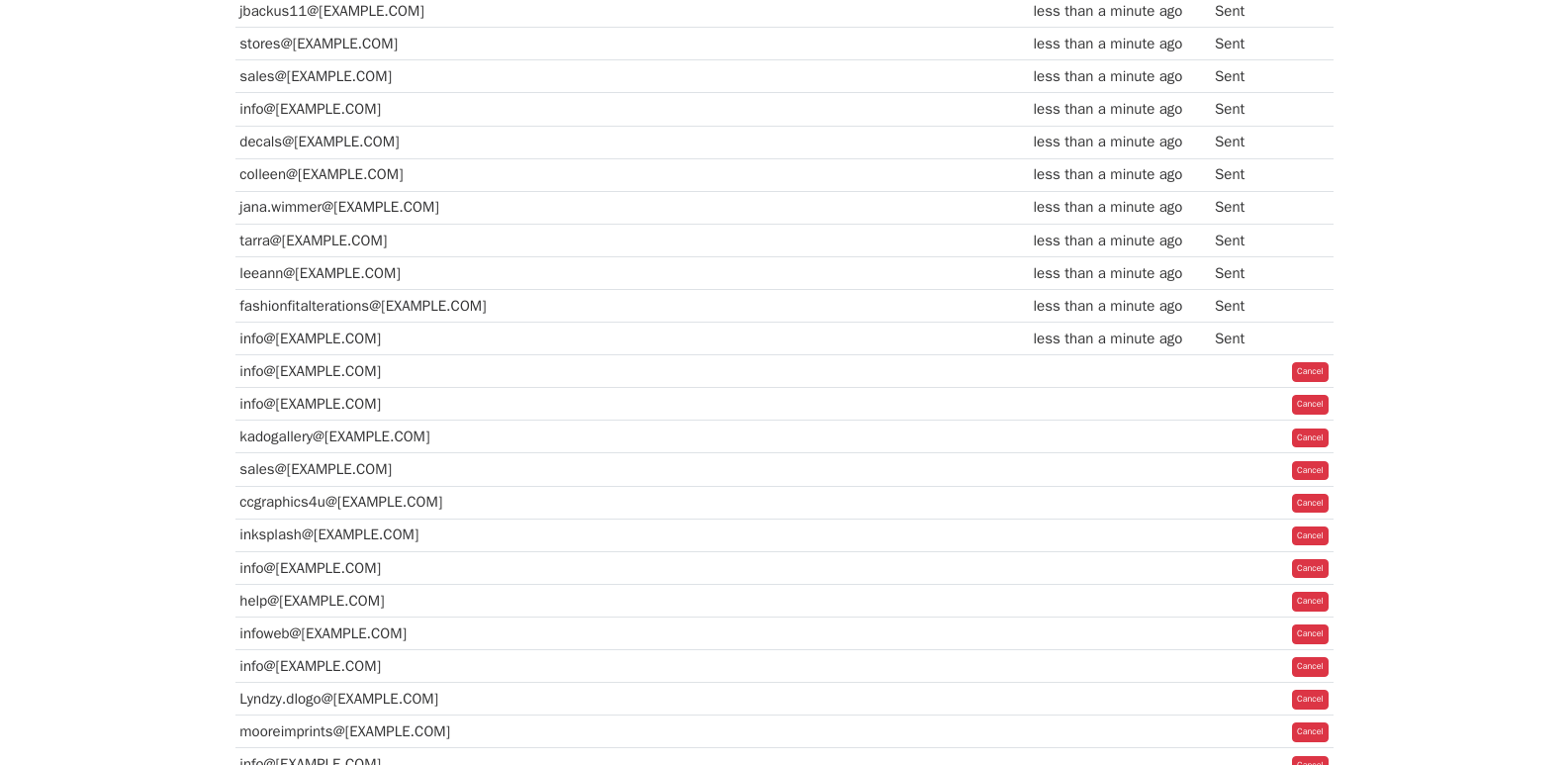 scroll, scrollTop: 1387, scrollLeft: 0, axis: vertical 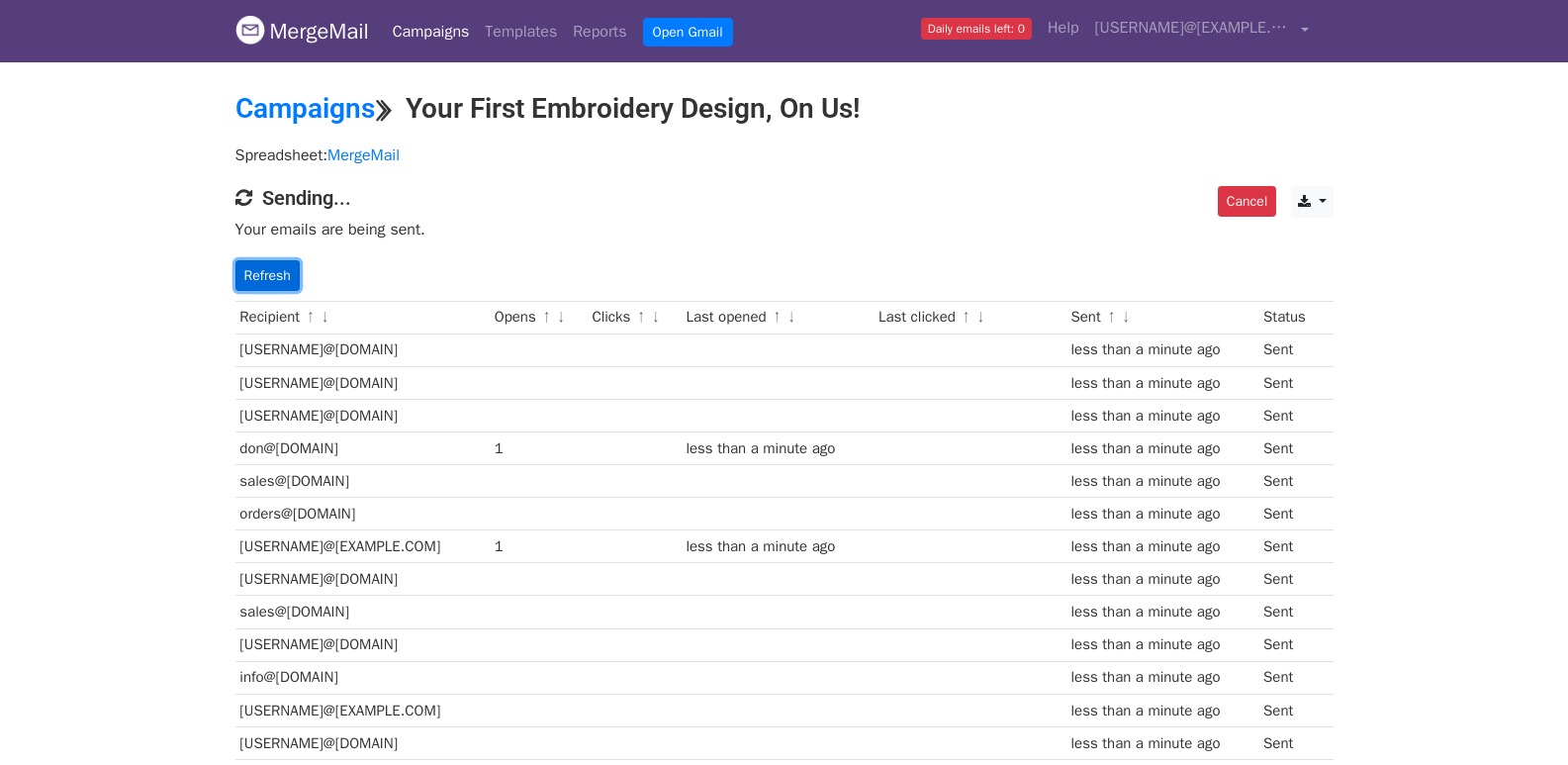 click on "Refresh" at bounding box center (267, 275) 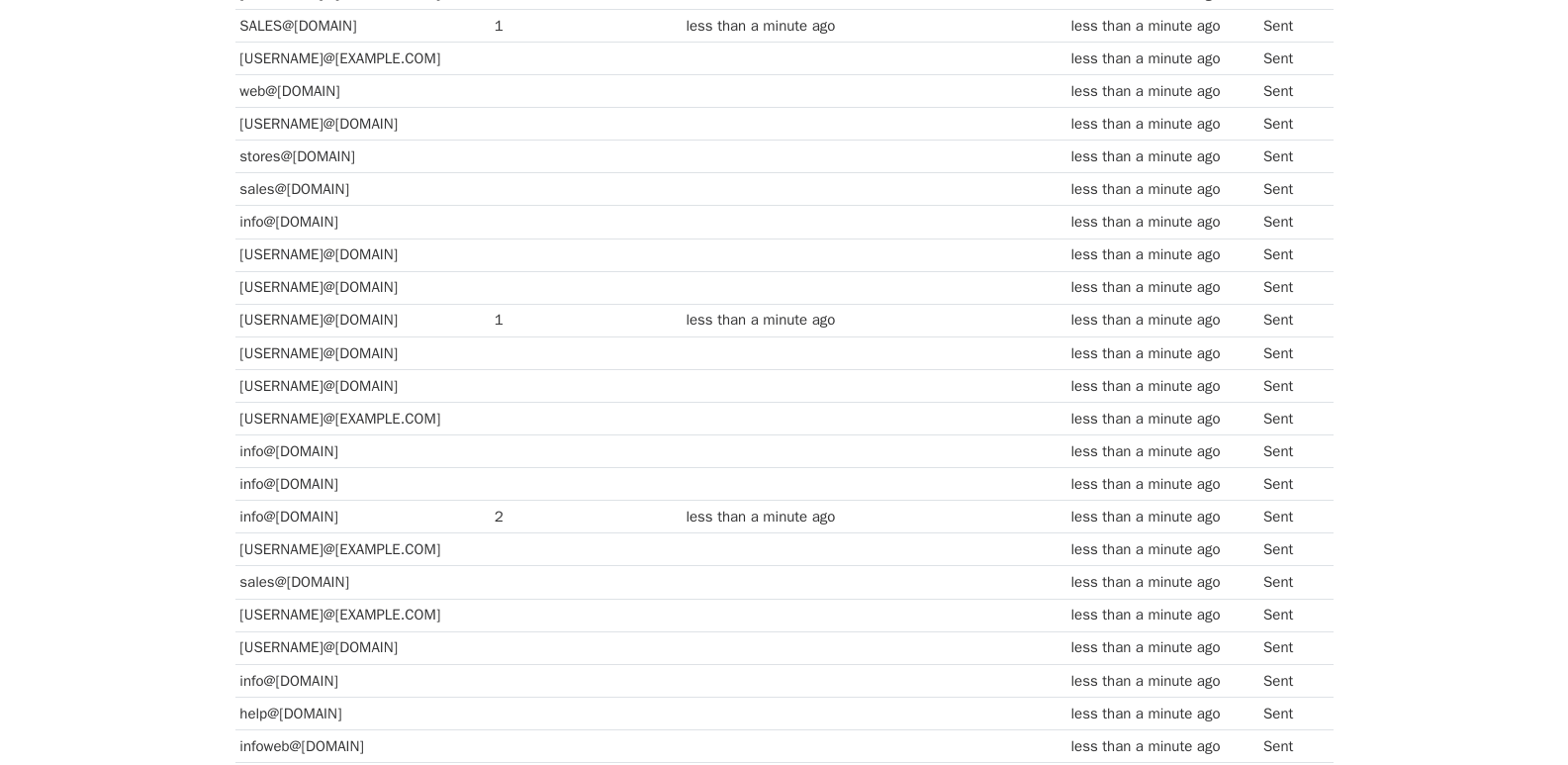 scroll, scrollTop: 1382, scrollLeft: 0, axis: vertical 